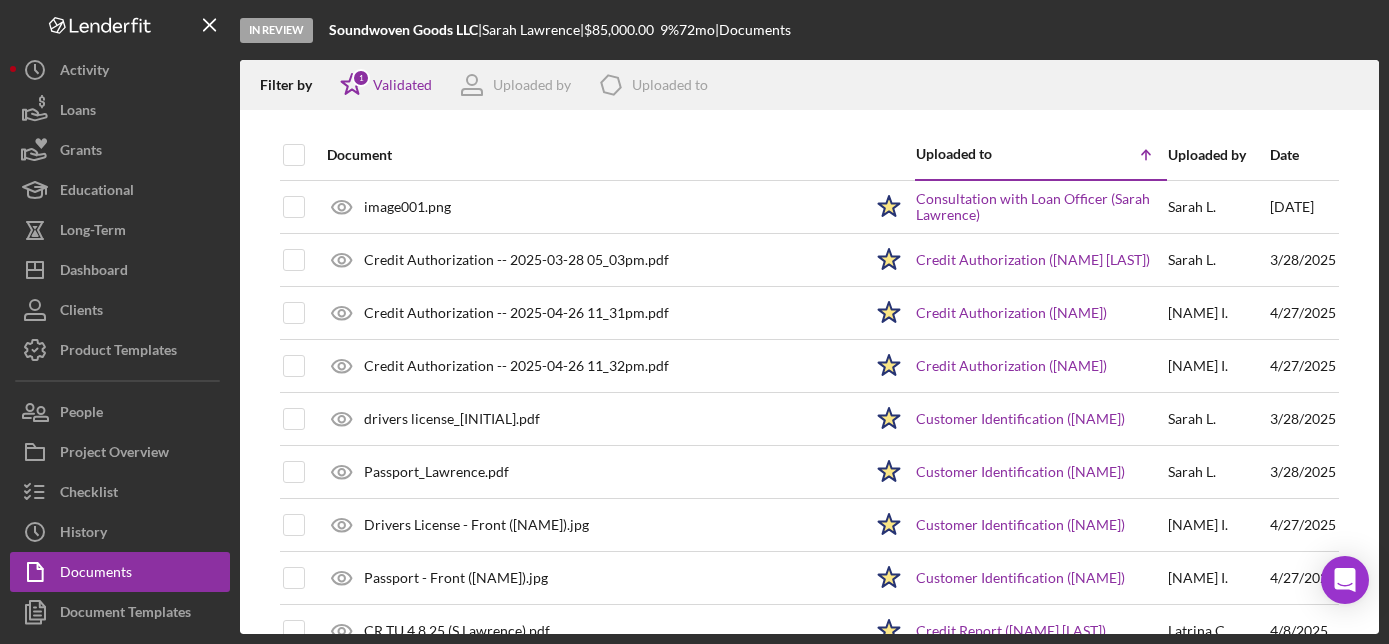 scroll, scrollTop: 0, scrollLeft: 0, axis: both 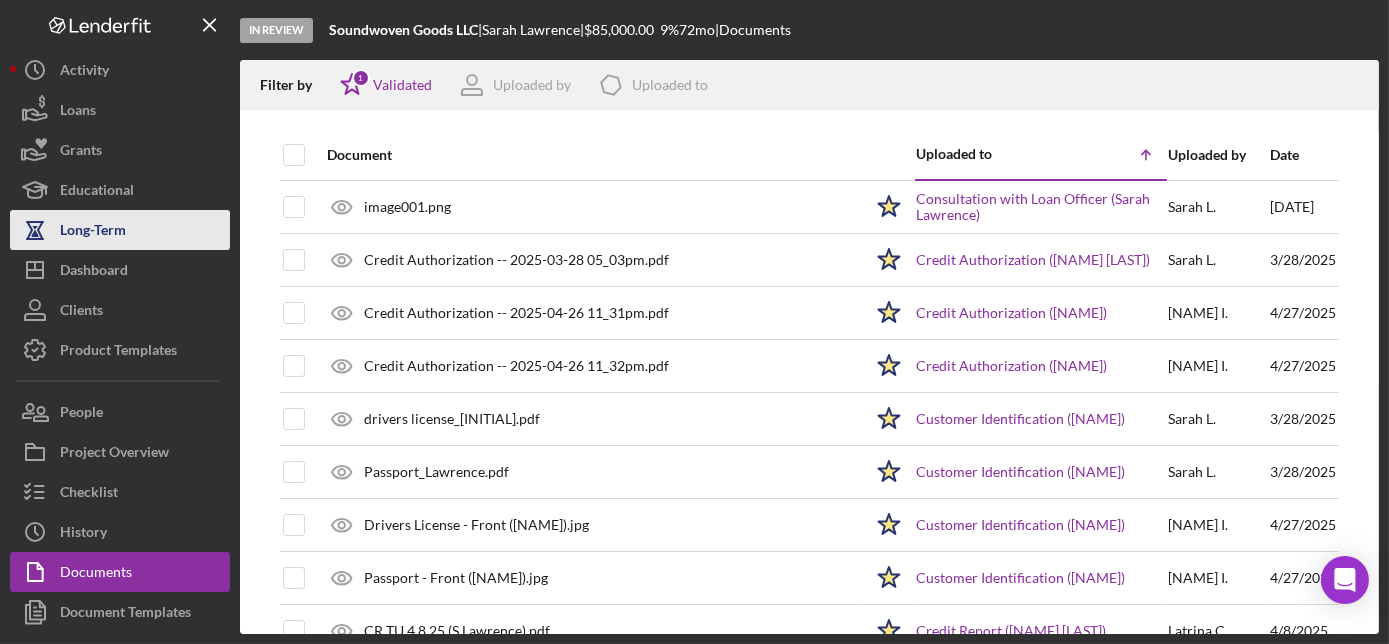 click on "Long-Term" at bounding box center (93, 232) 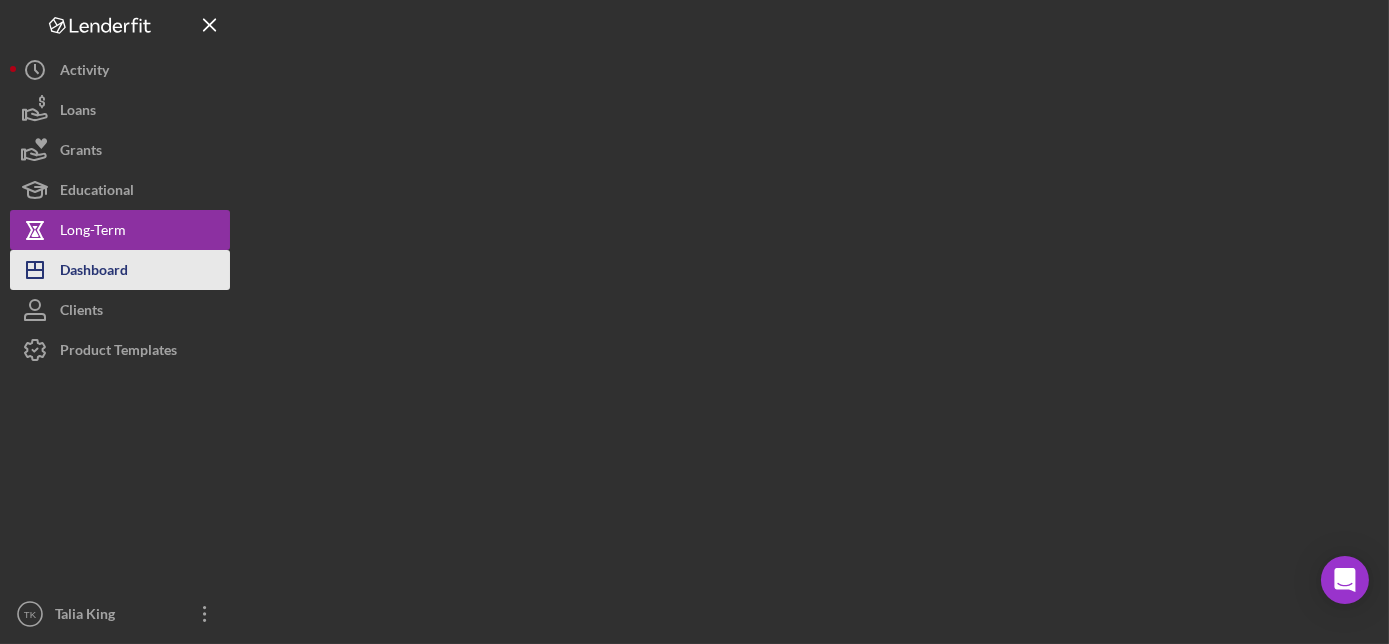 click on "Dashboard" at bounding box center (94, 272) 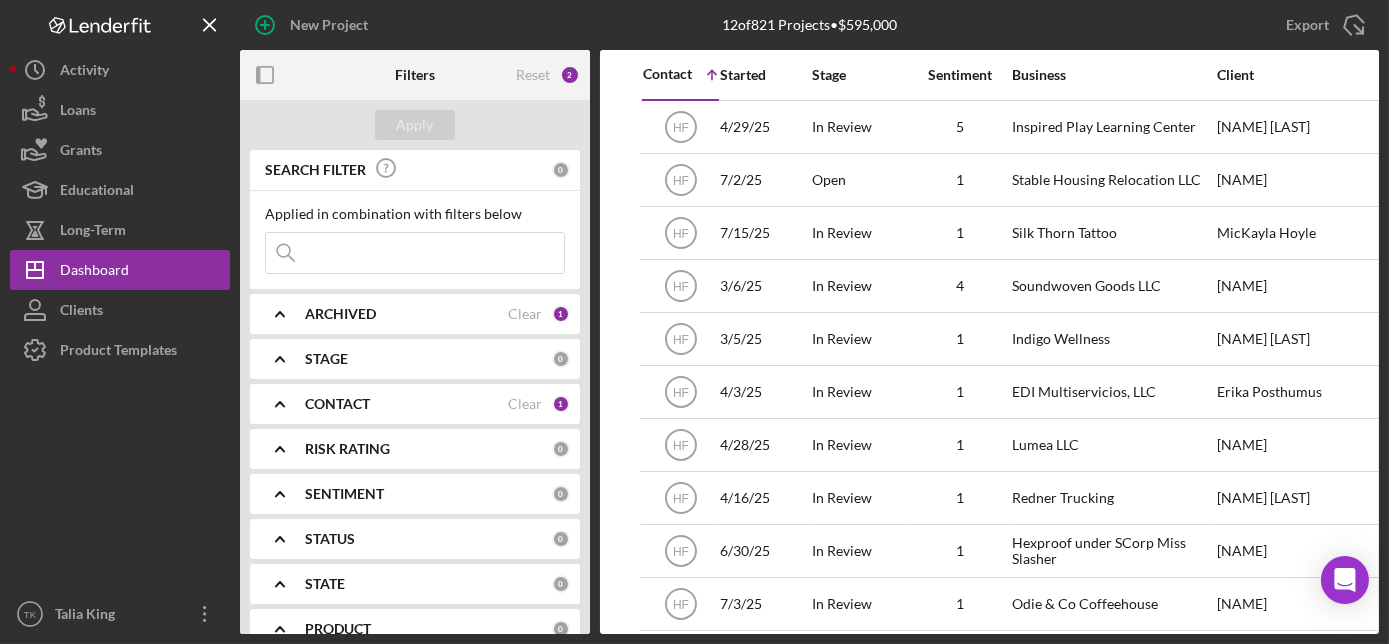 drag, startPoint x: 410, startPoint y: 245, endPoint x: 443, endPoint y: 250, distance: 33.37664 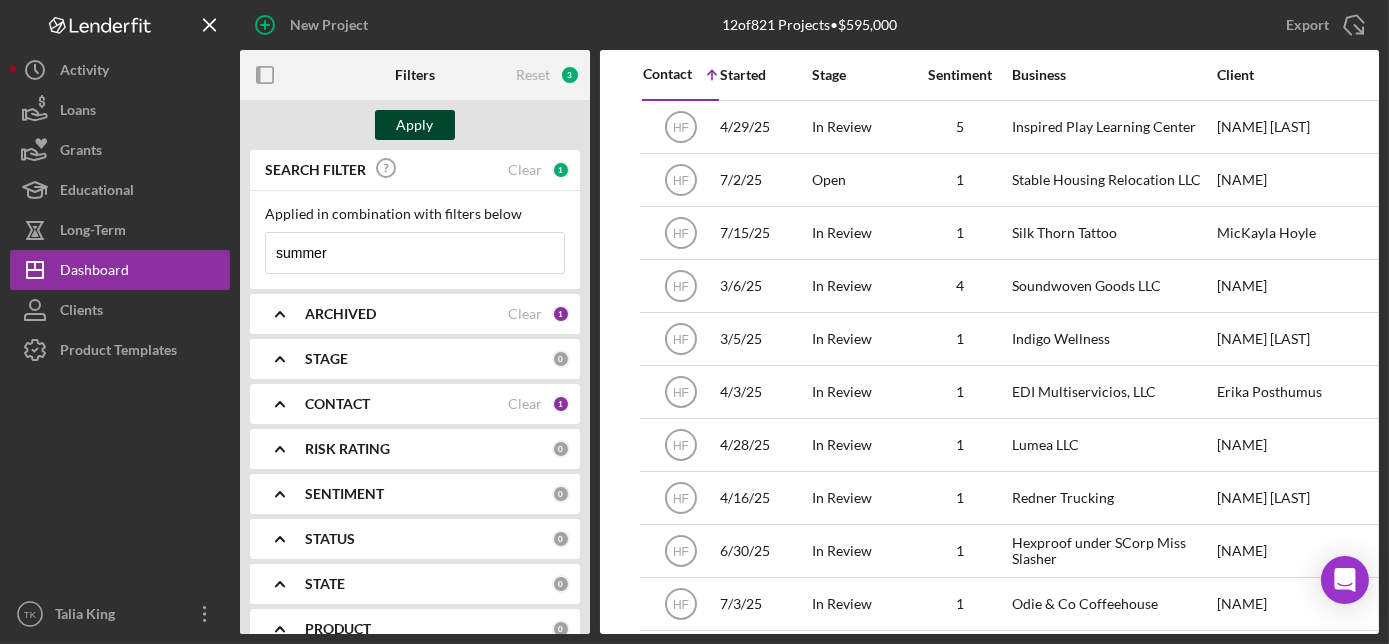 type on "summer" 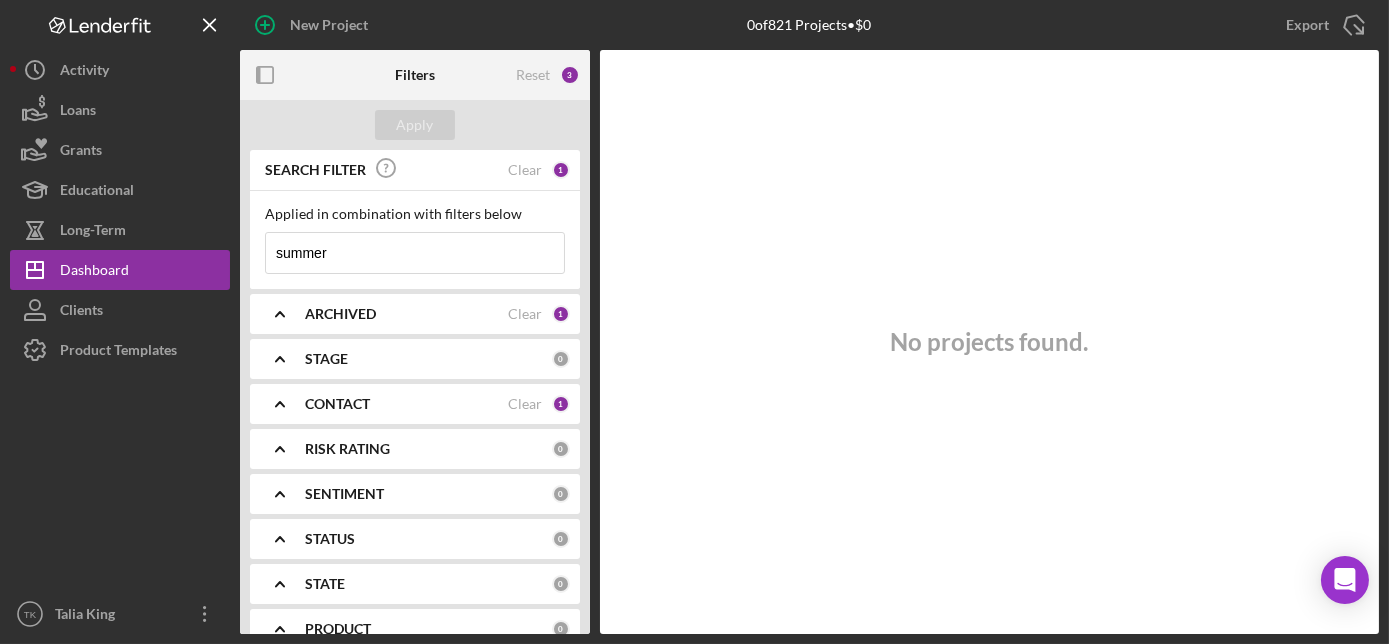 click 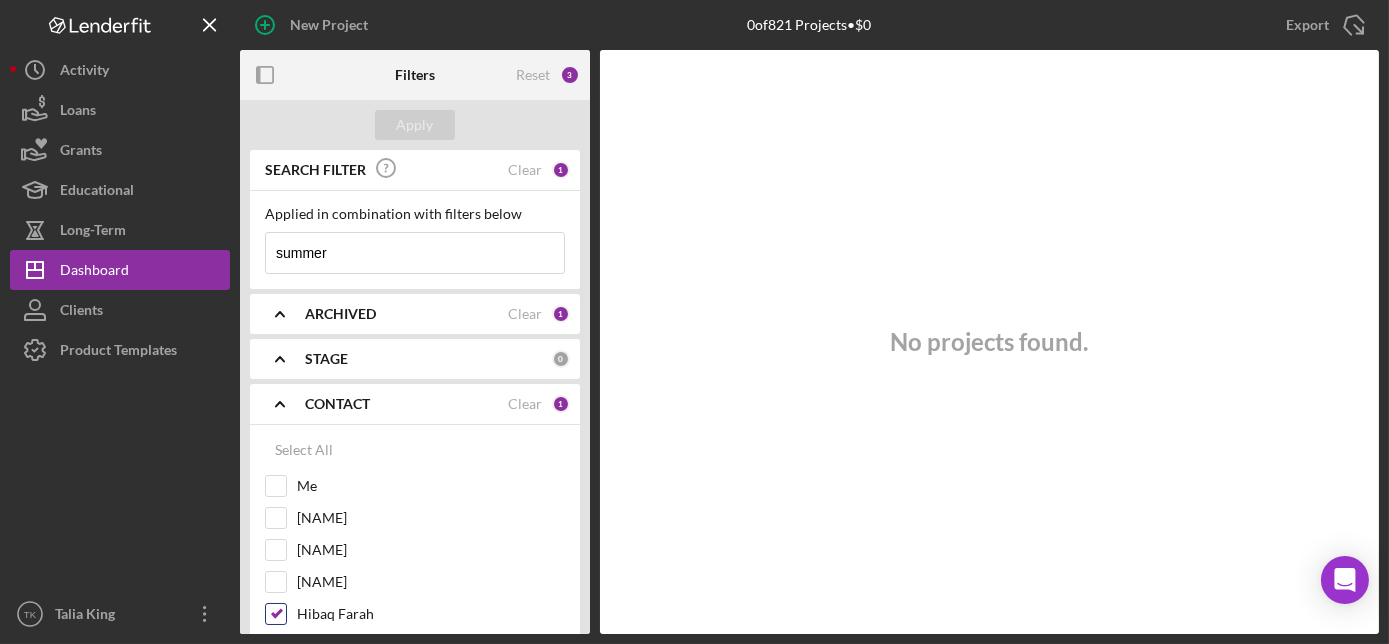click on "Hibaq Farah" at bounding box center (276, 614) 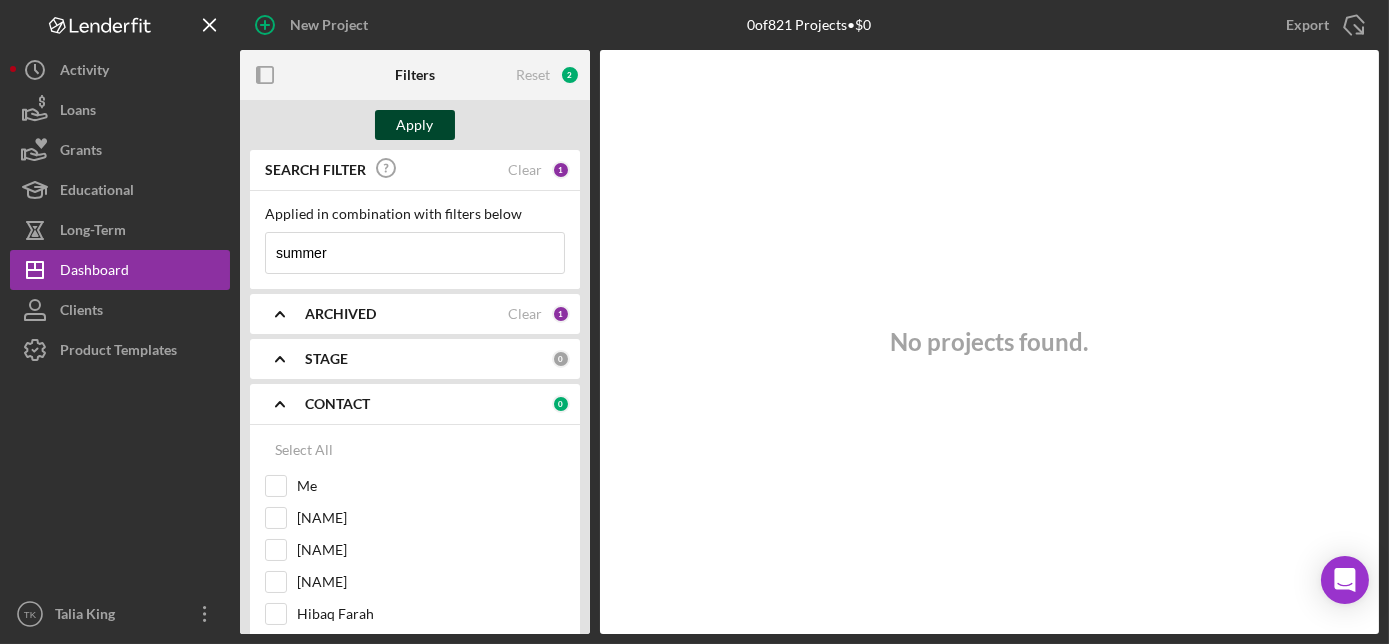 click on "Apply" at bounding box center (415, 125) 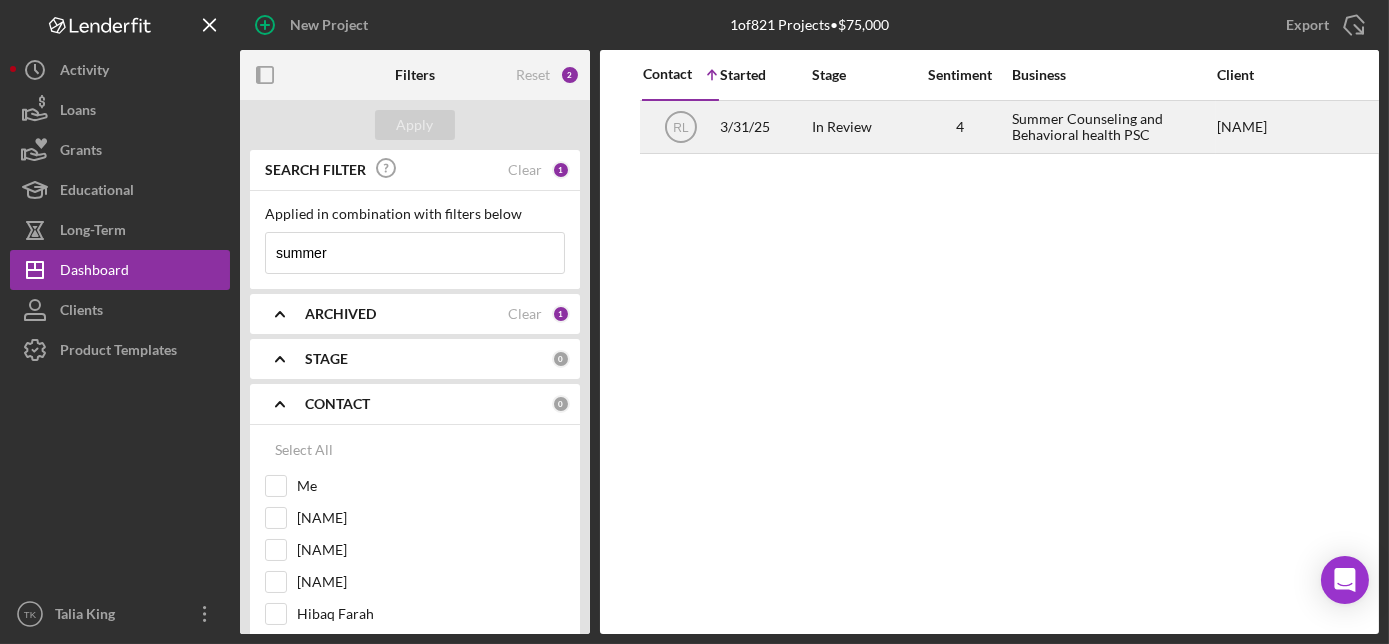 click on "In Review" at bounding box center [860, 127] 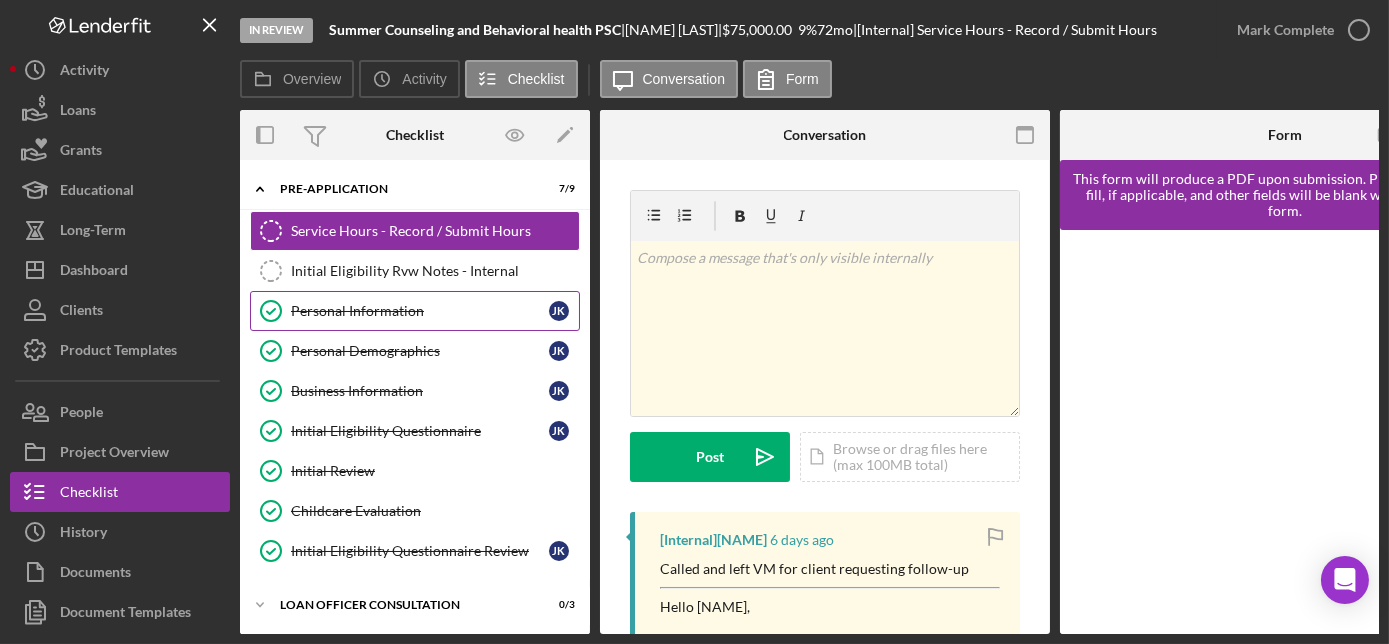 click on "Personal Information" at bounding box center (420, 311) 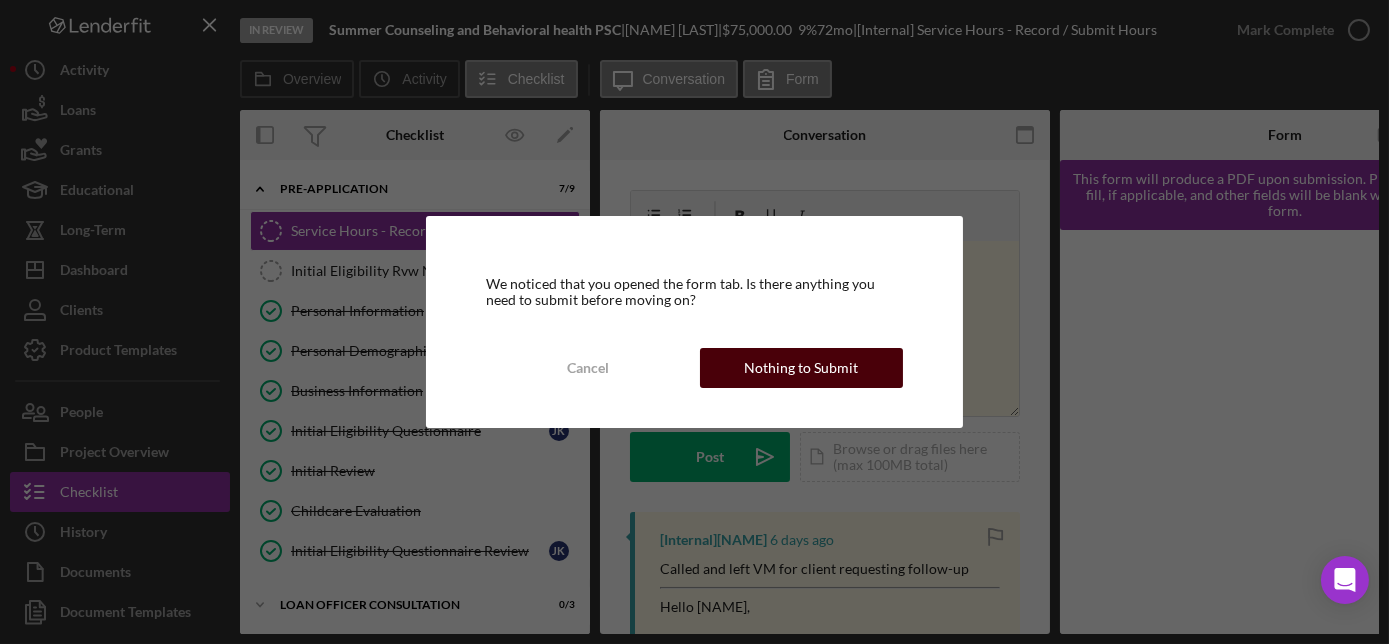 click on "Nothing to Submit" at bounding box center (801, 368) 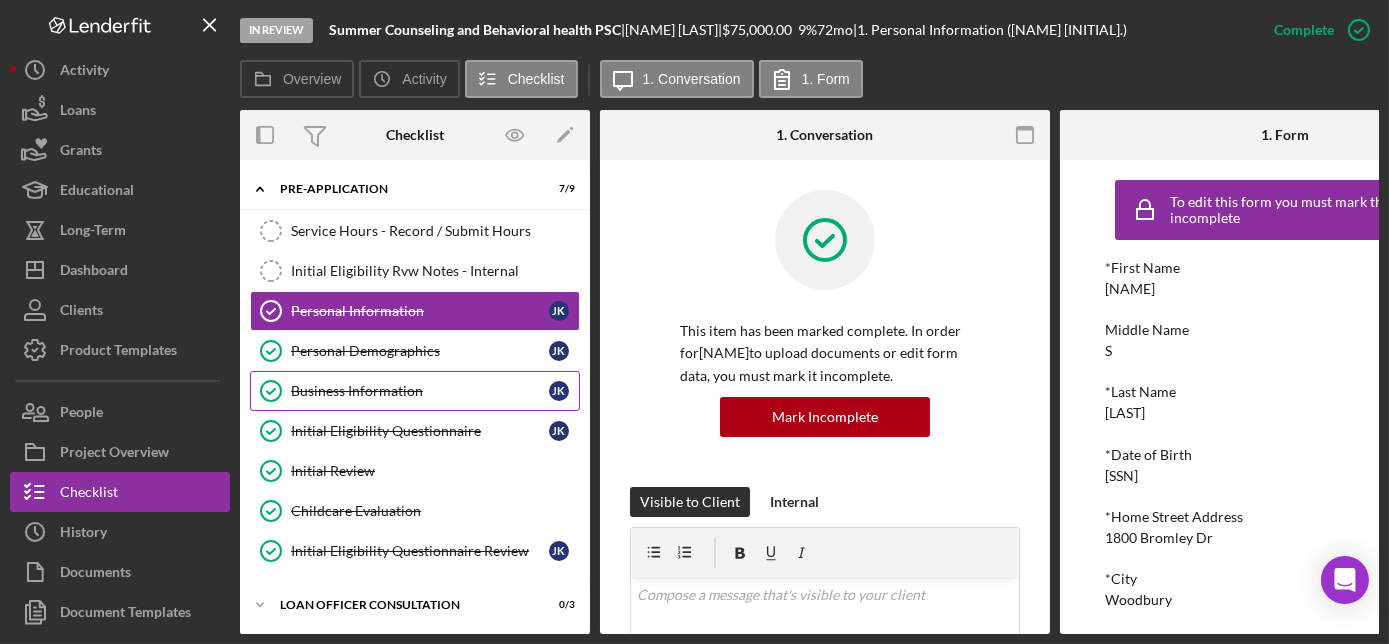 click on "Business Information" at bounding box center [420, 391] 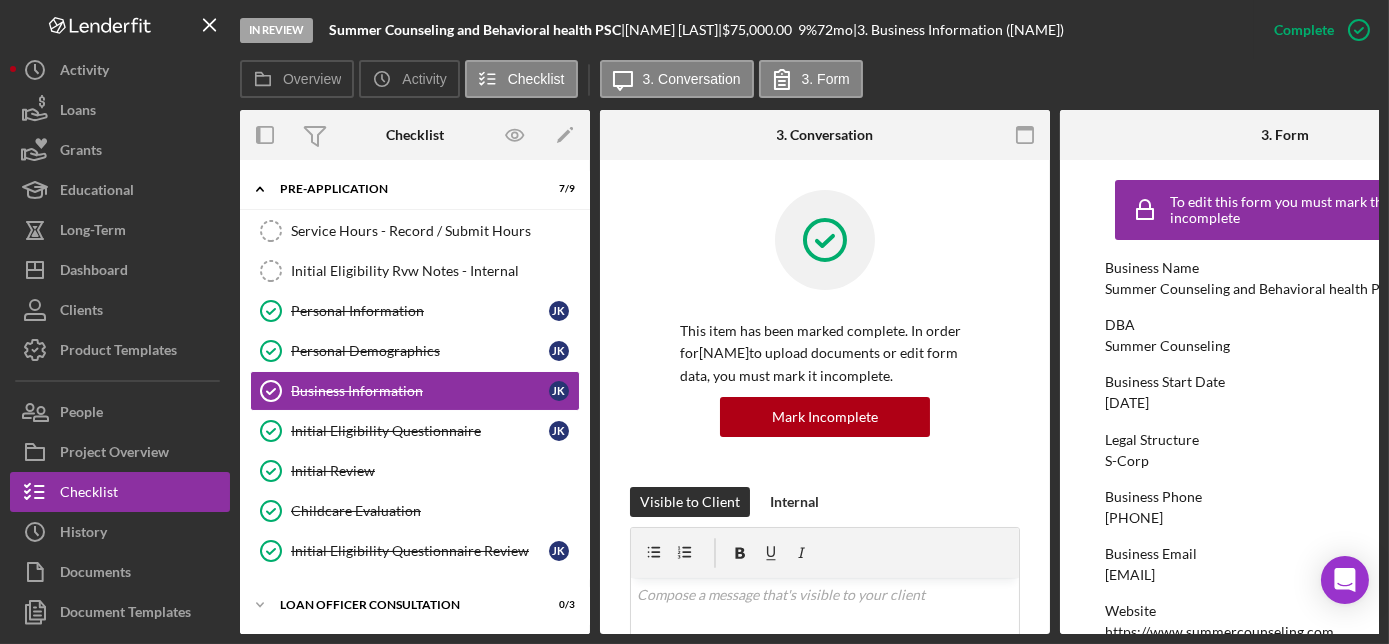 drag, startPoint x: 1306, startPoint y: 573, endPoint x: 1094, endPoint y: 581, distance: 212.1509 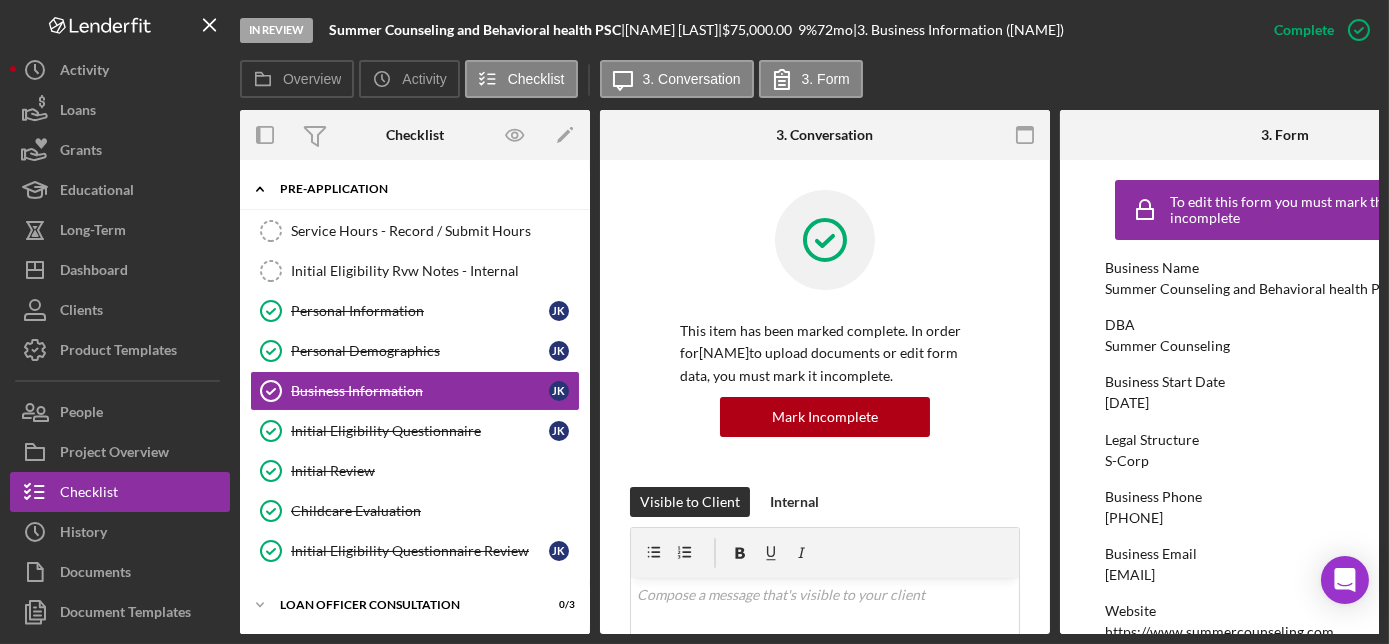 click 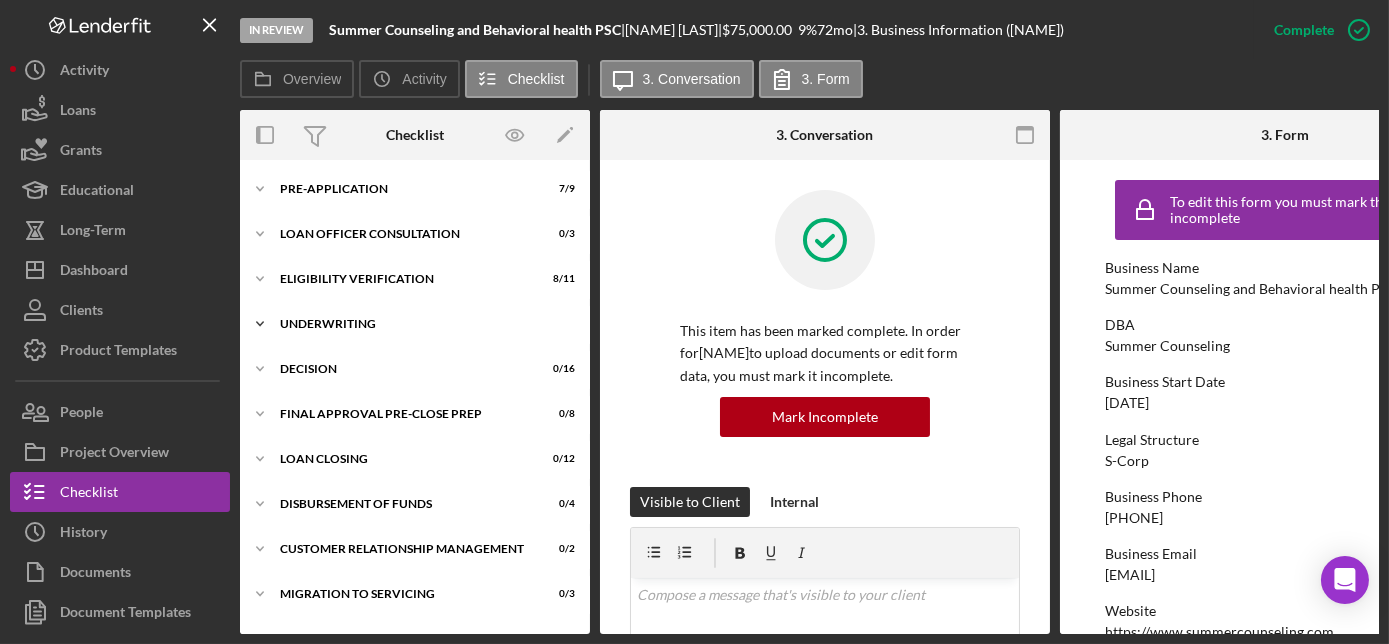 click on "Icon/Expander" 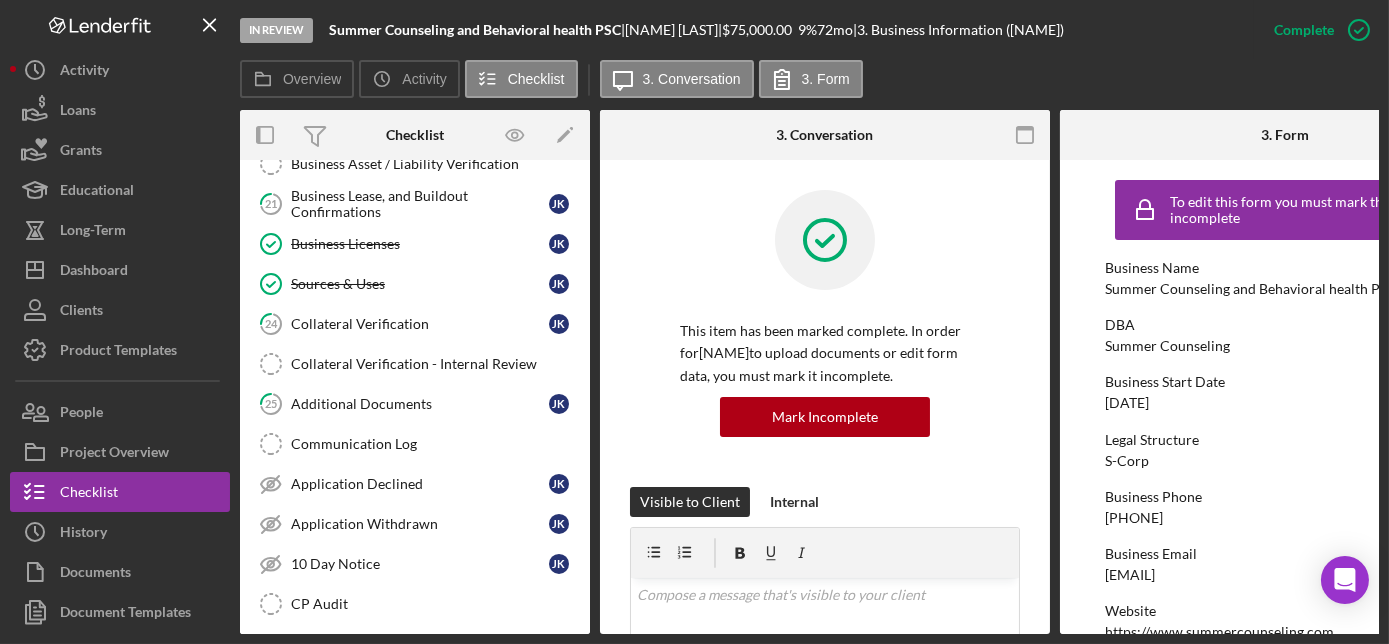 scroll, scrollTop: 818, scrollLeft: 0, axis: vertical 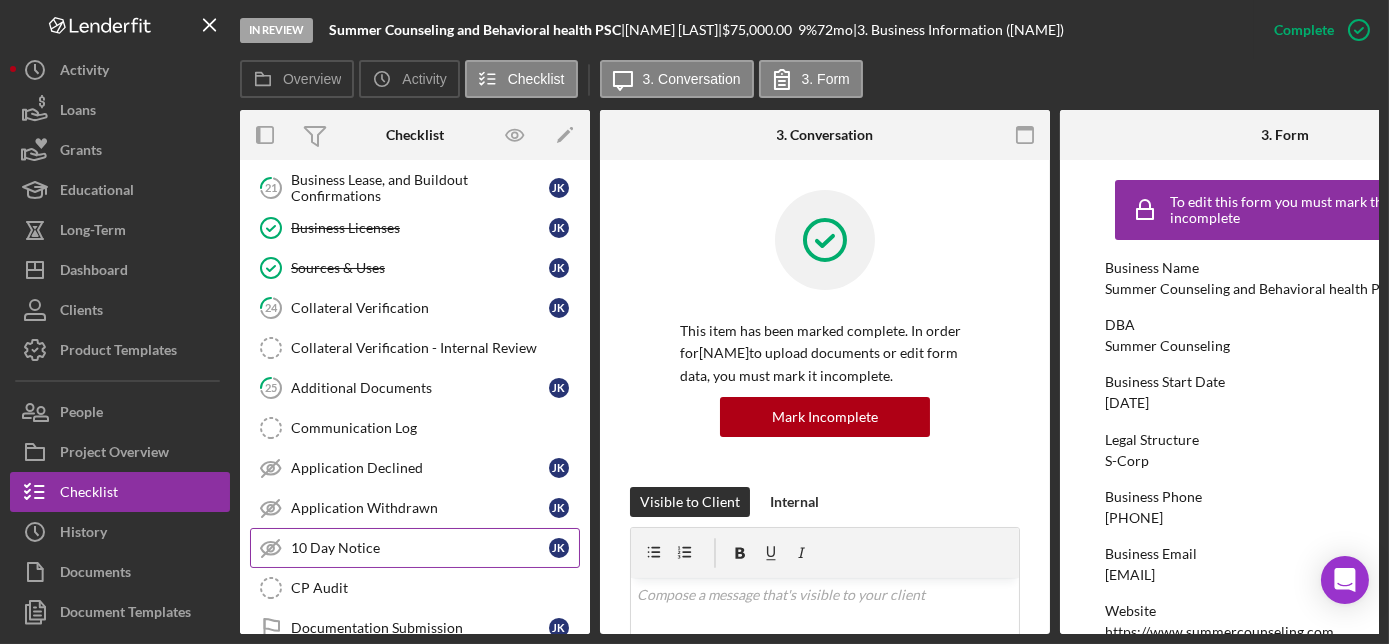 click on "10 Day Notice" at bounding box center [420, 548] 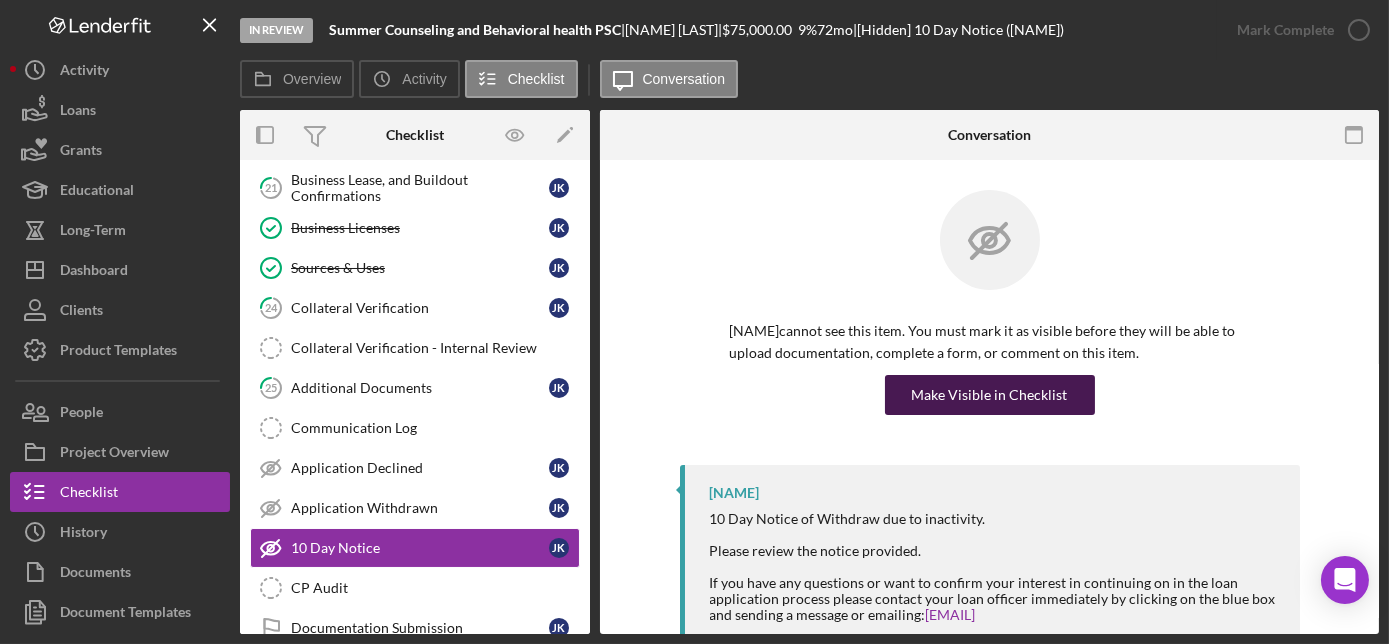 click on "Make Visible in Checklist" at bounding box center (990, 395) 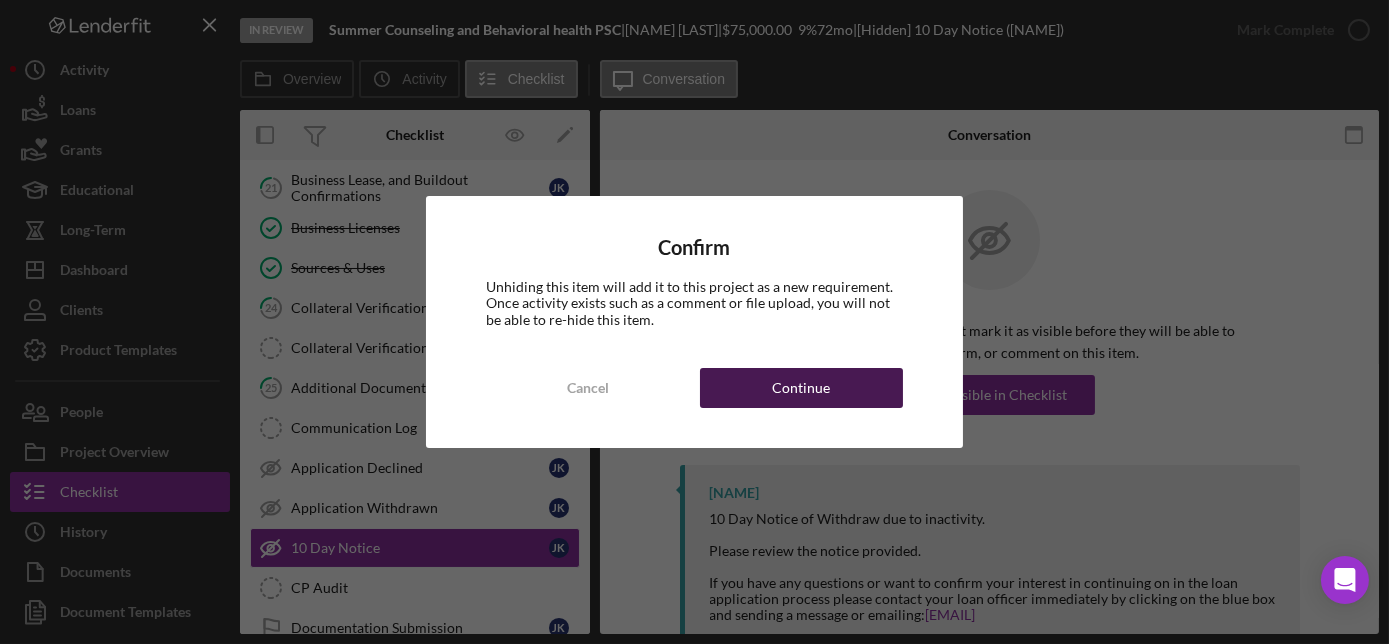 click on "Continue" at bounding box center [801, 388] 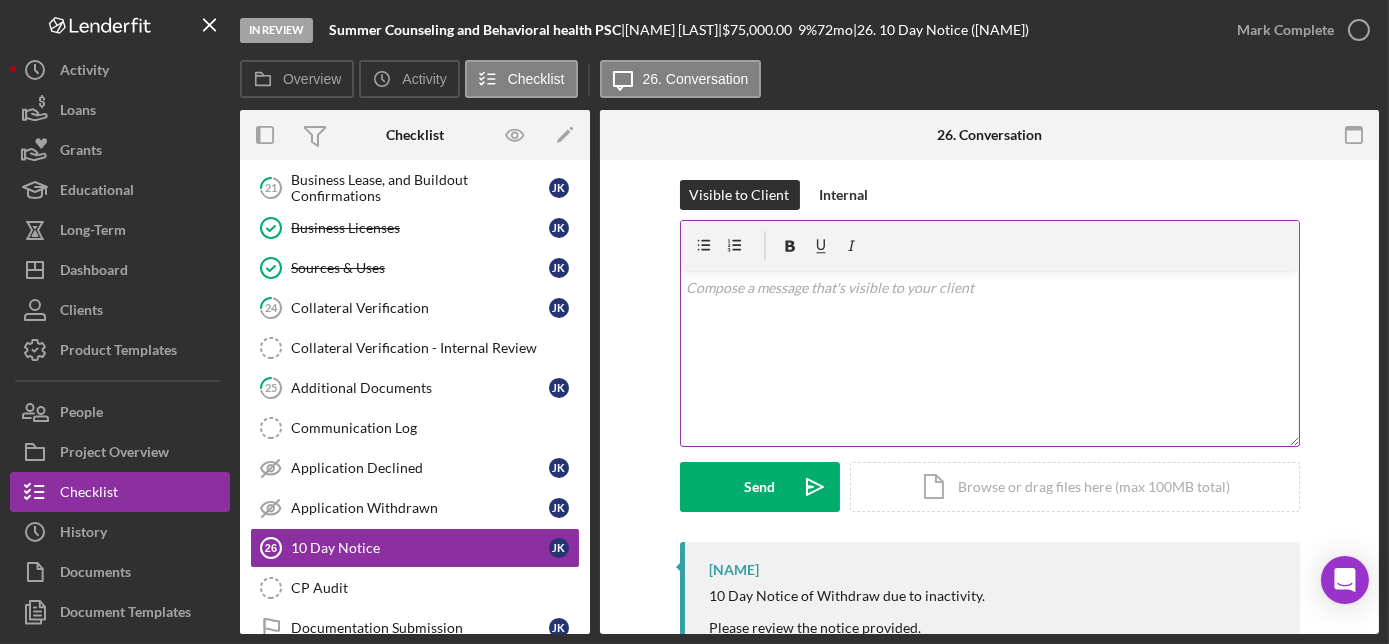 scroll, scrollTop: 0, scrollLeft: 0, axis: both 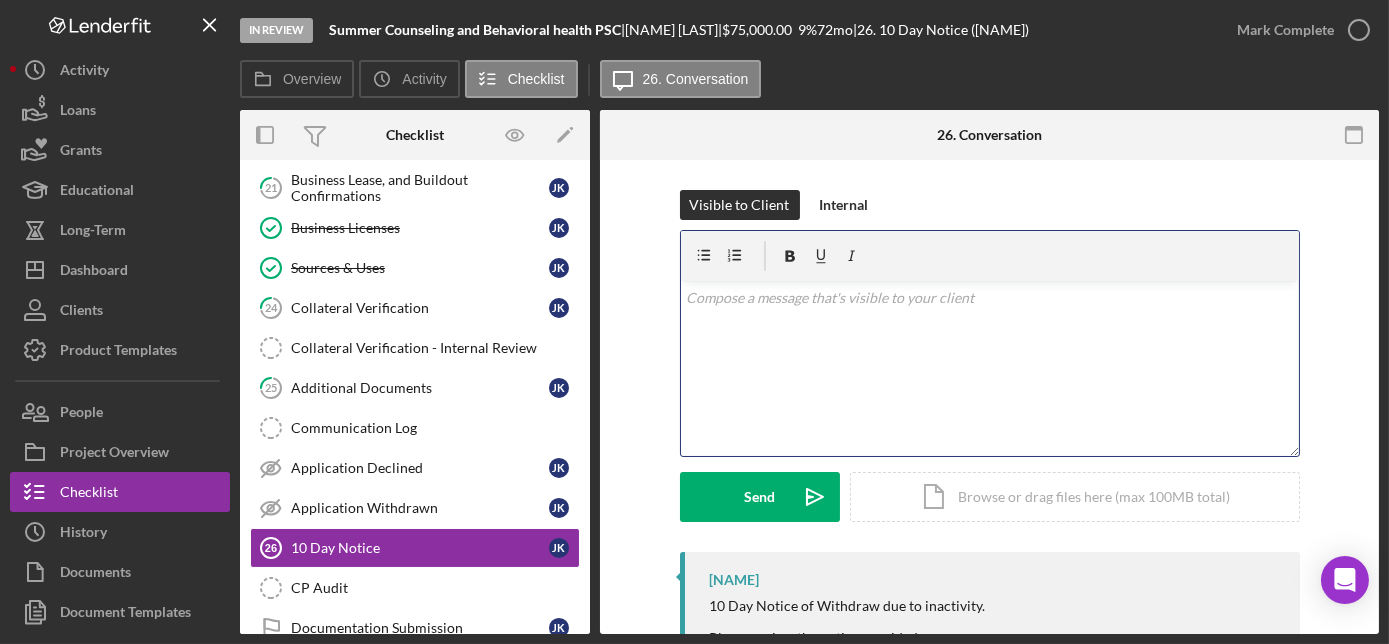 drag, startPoint x: 808, startPoint y: 295, endPoint x: 822, endPoint y: 297, distance: 14.142136 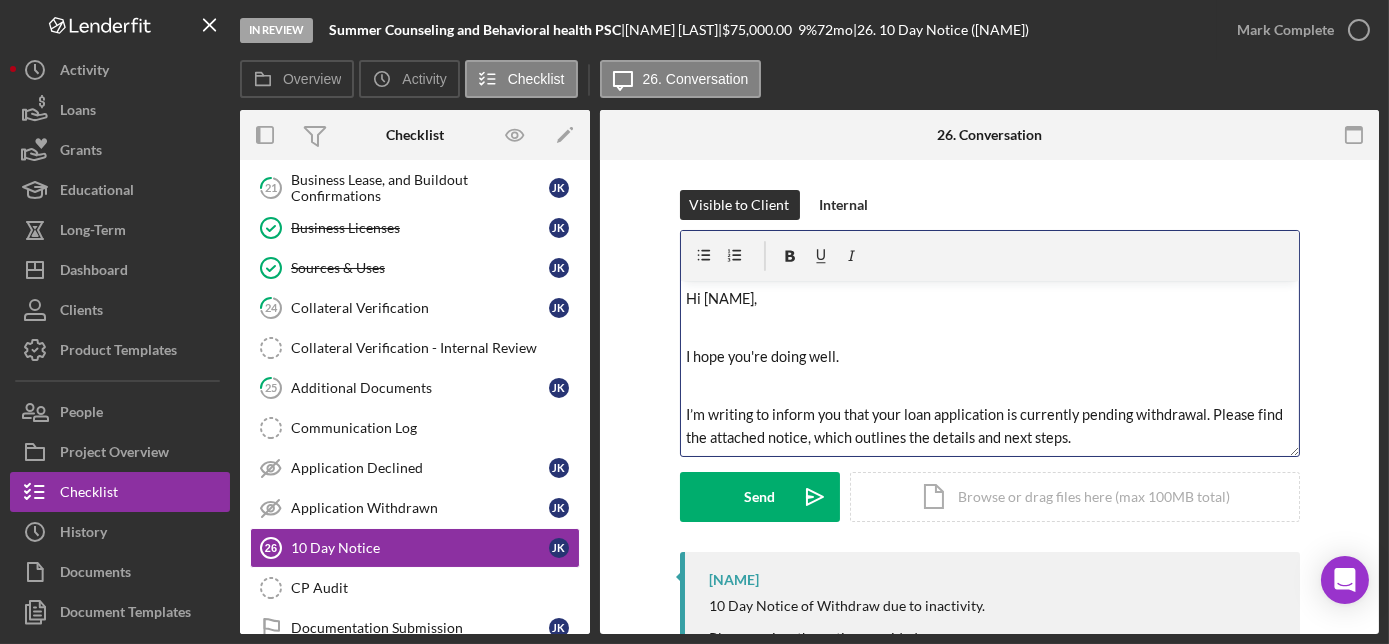 scroll, scrollTop: 247, scrollLeft: 0, axis: vertical 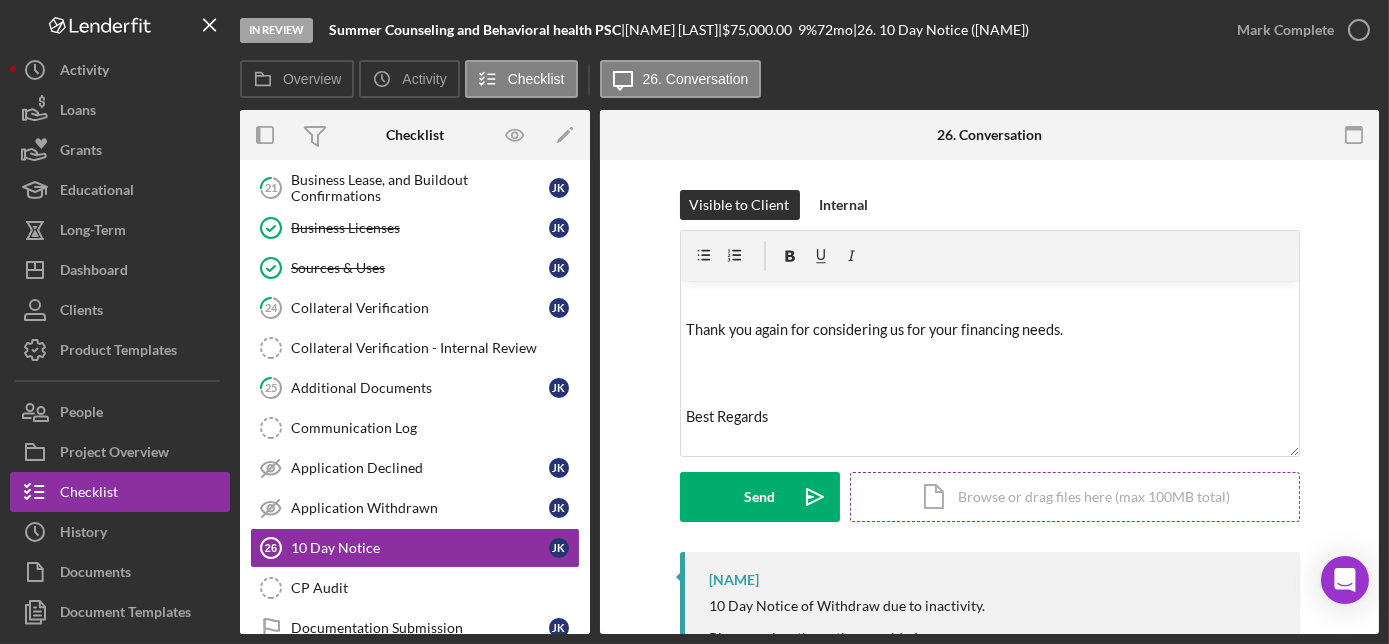 click on "Icon/Document Browse or drag files here (max 100MB total) Tap to choose files or take a photo" at bounding box center (1075, 497) 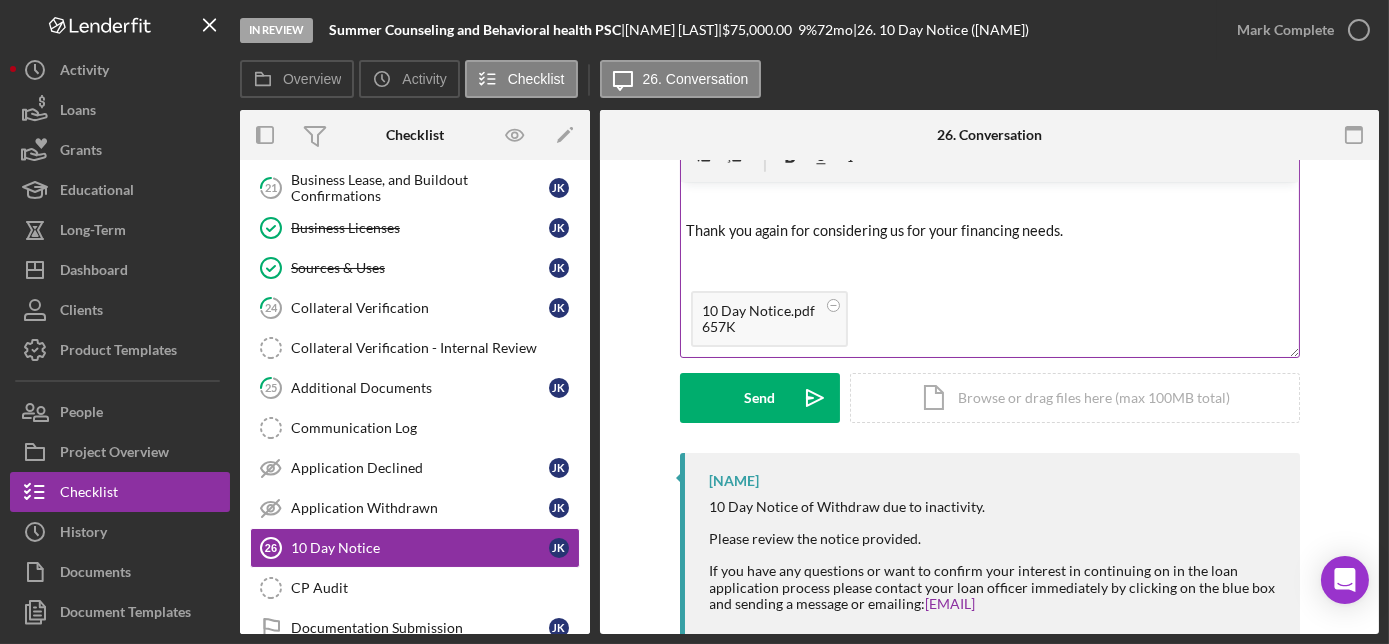 scroll, scrollTop: 0, scrollLeft: 0, axis: both 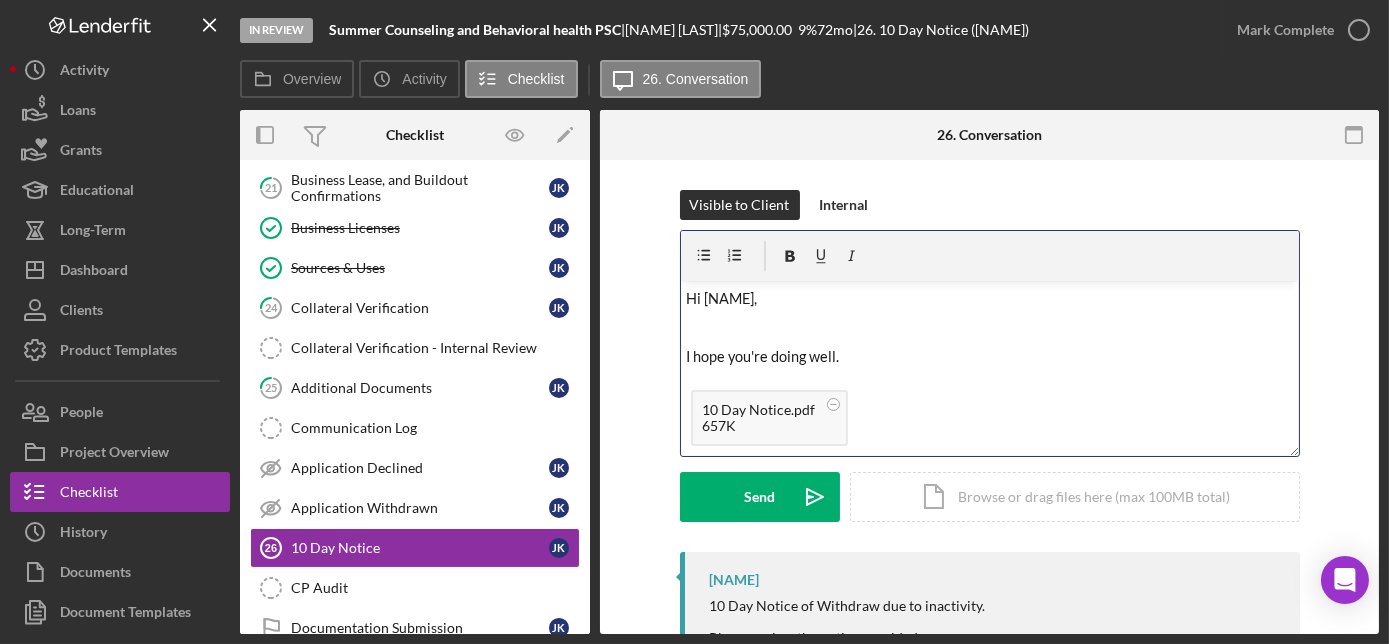 click at bounding box center [989, 327] 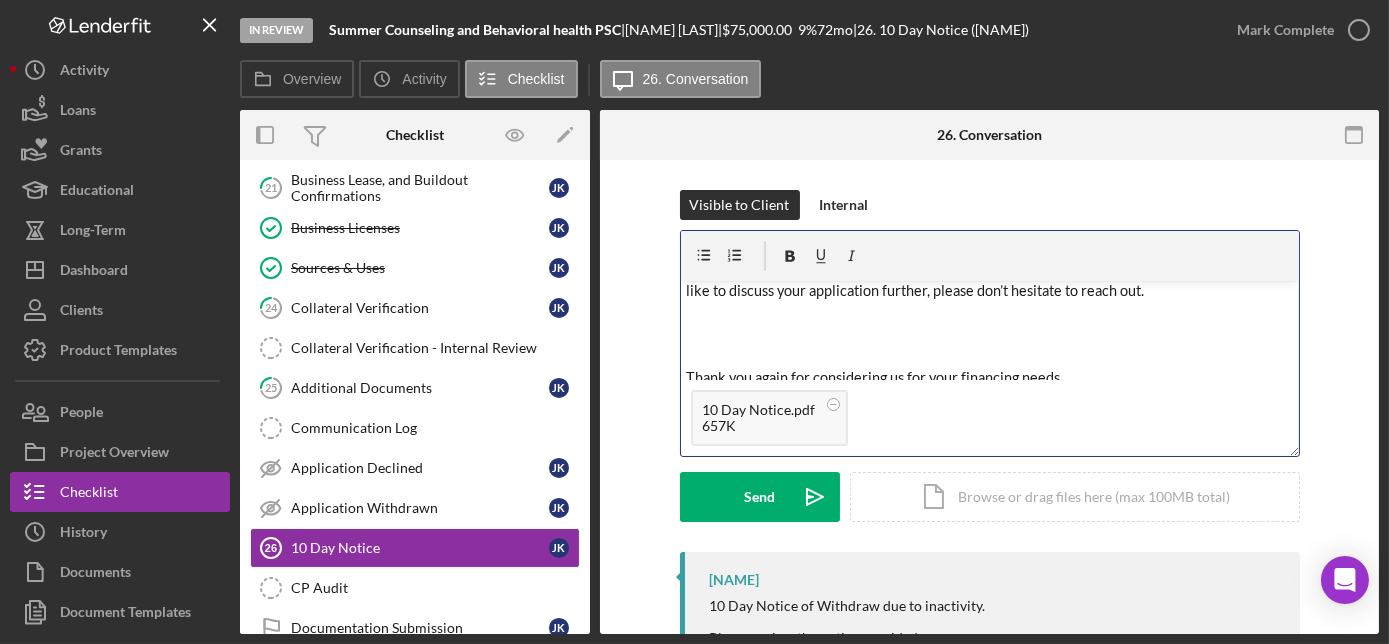 scroll, scrollTop: 181, scrollLeft: 0, axis: vertical 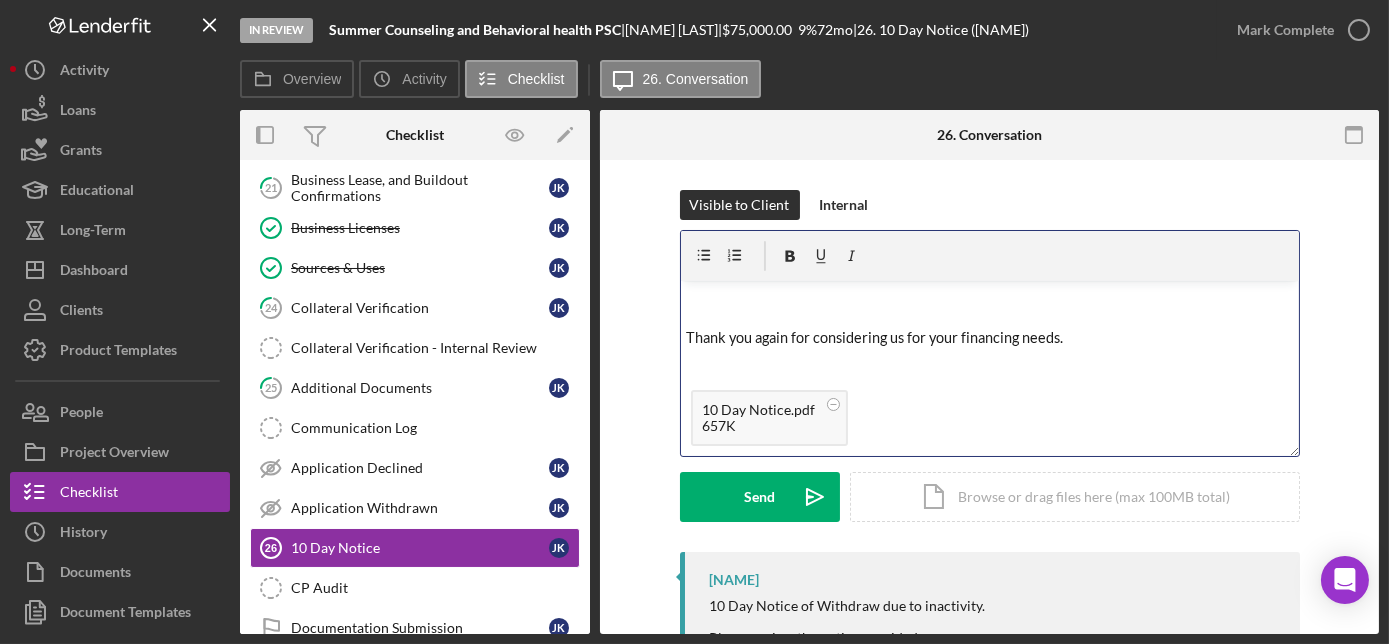 click at bounding box center [989, 308] 